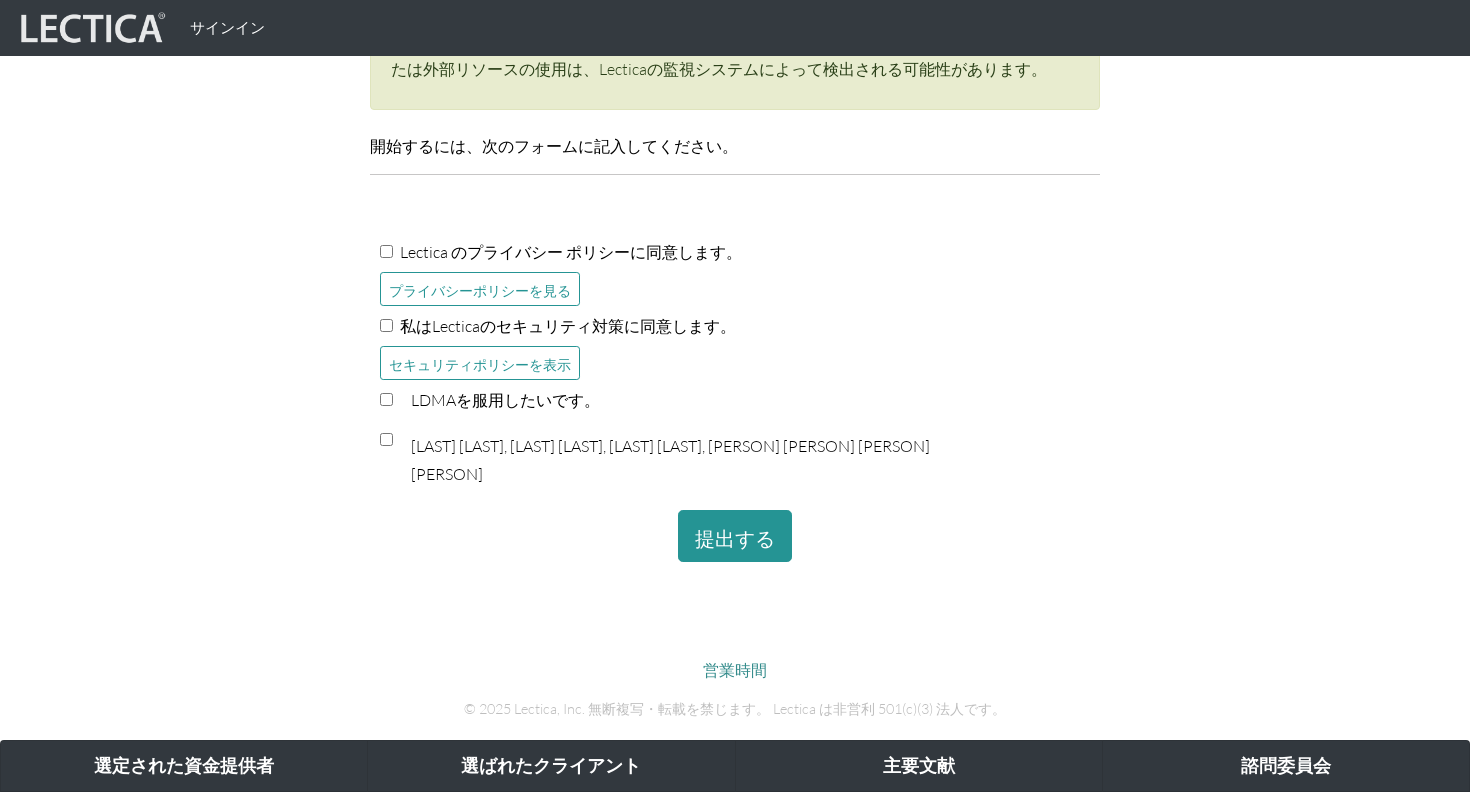 scroll, scrollTop: 505, scrollLeft: 0, axis: vertical 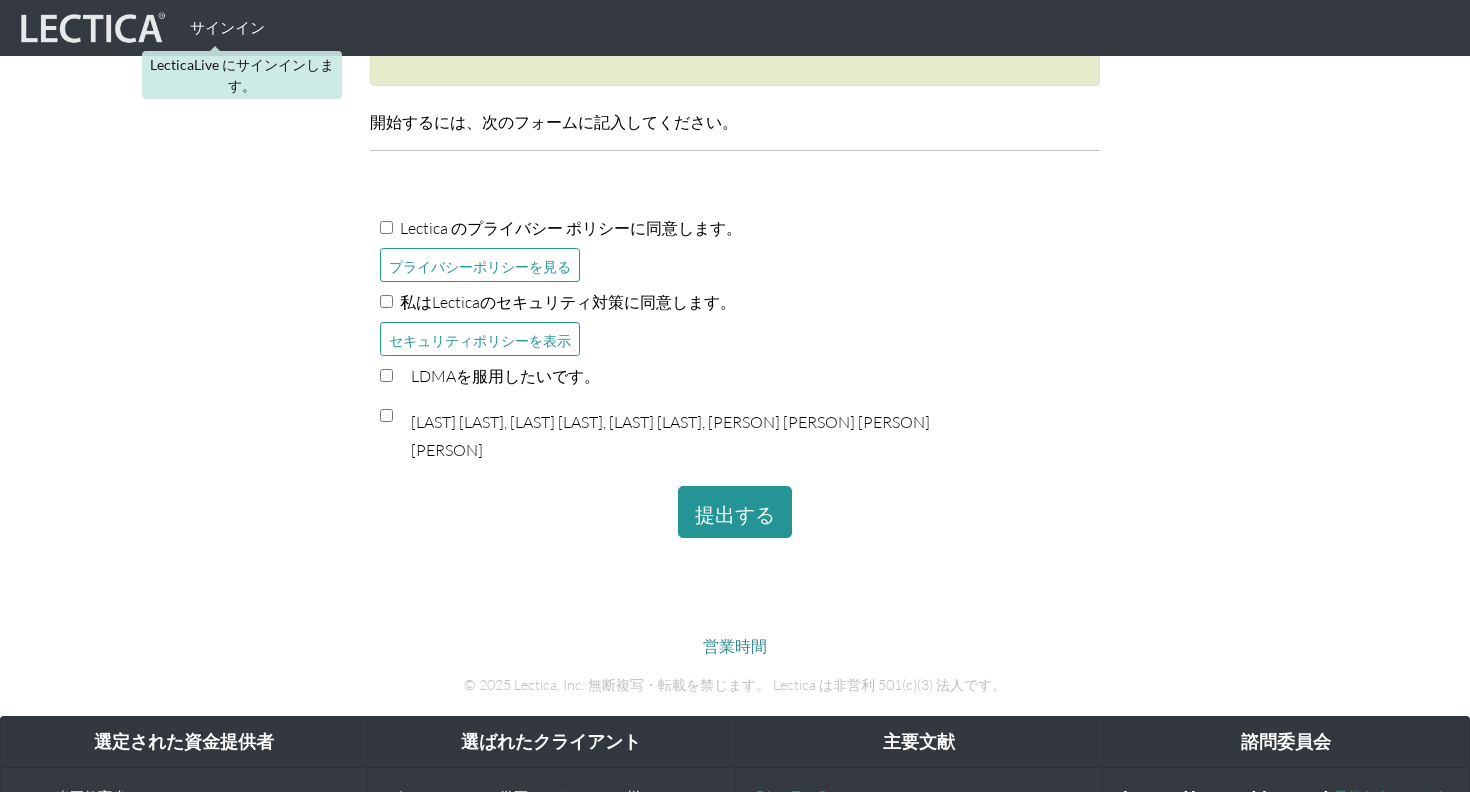 click on "サインイン" at bounding box center [227, 27] 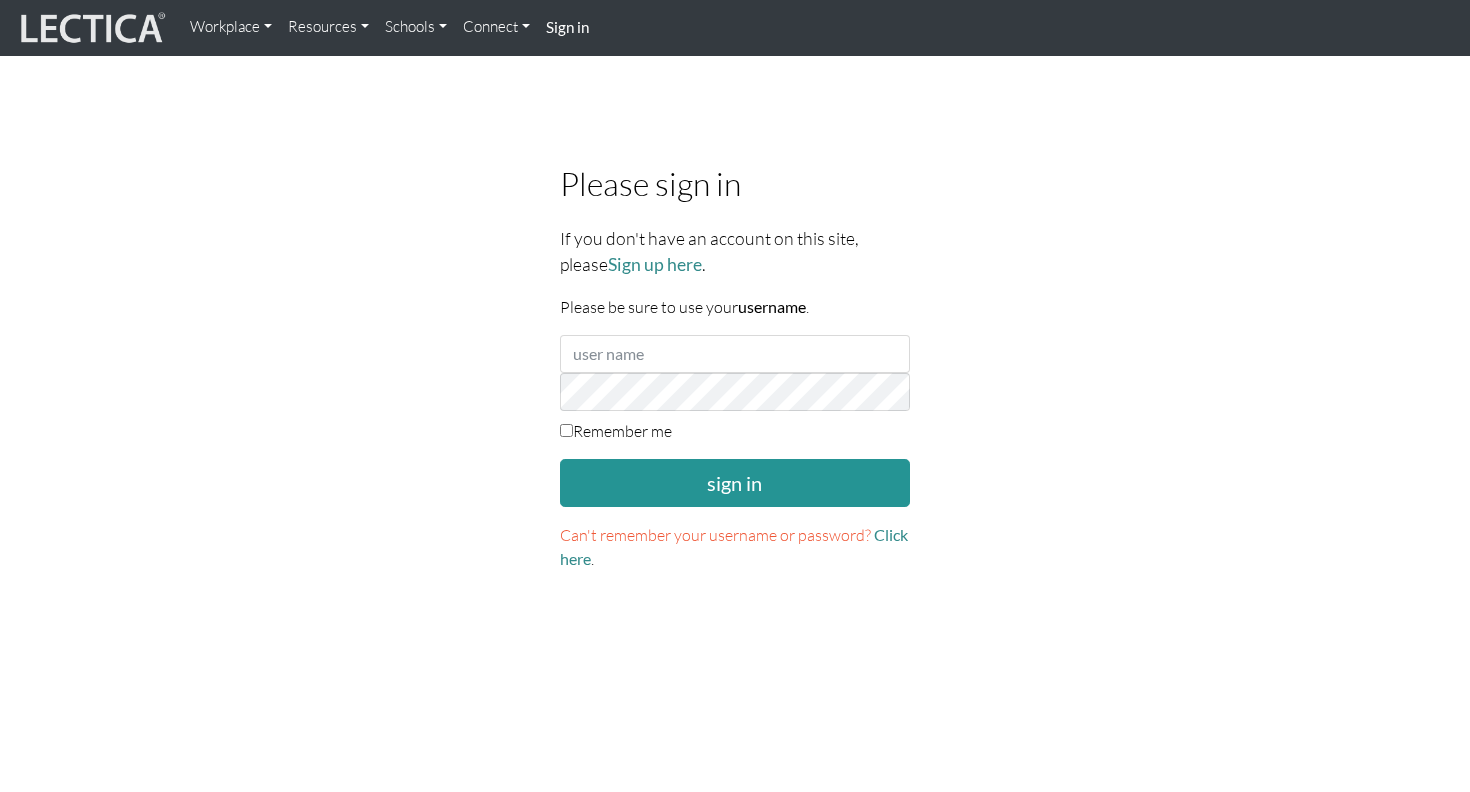 scroll, scrollTop: 0, scrollLeft: 0, axis: both 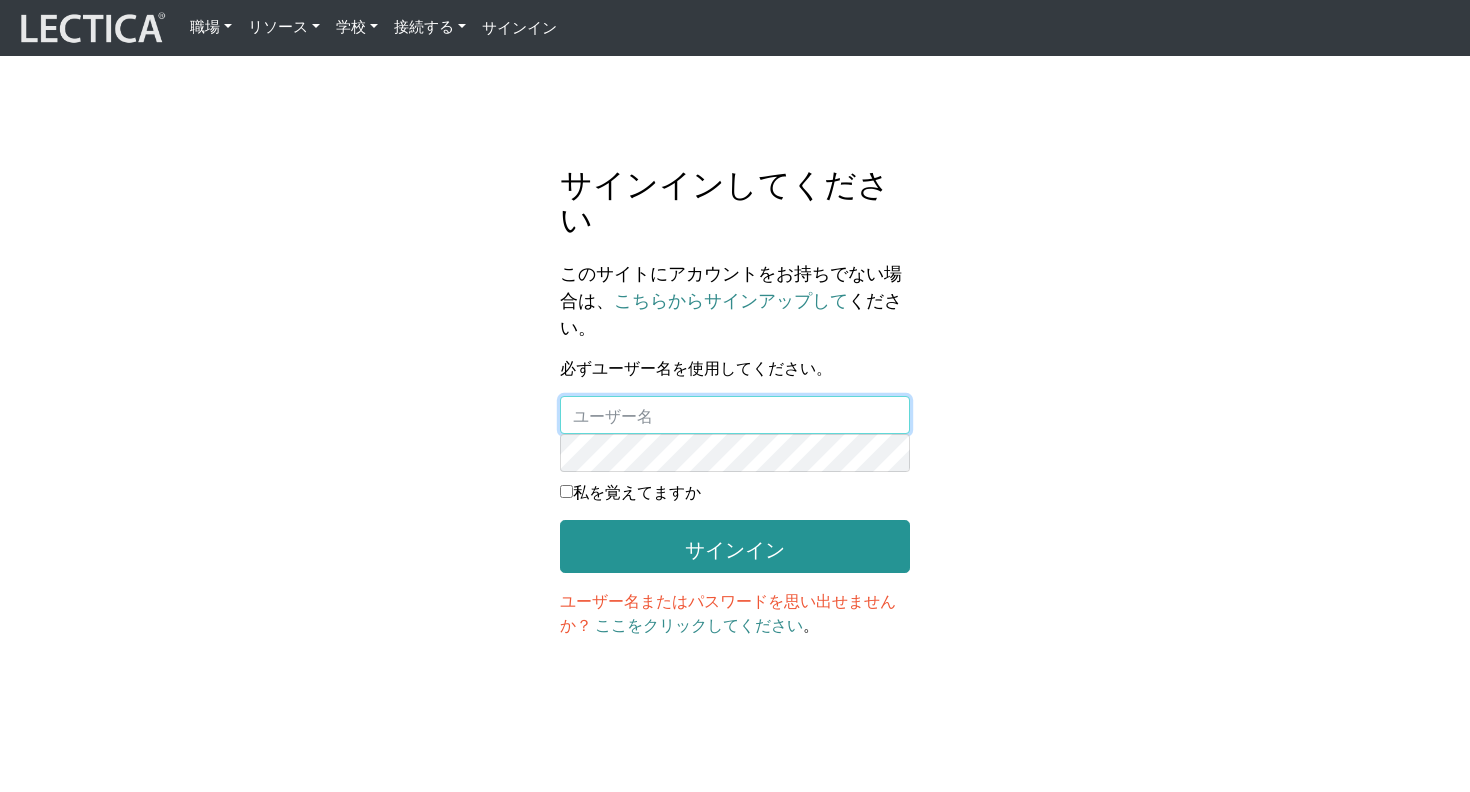 click at bounding box center [735, 415] 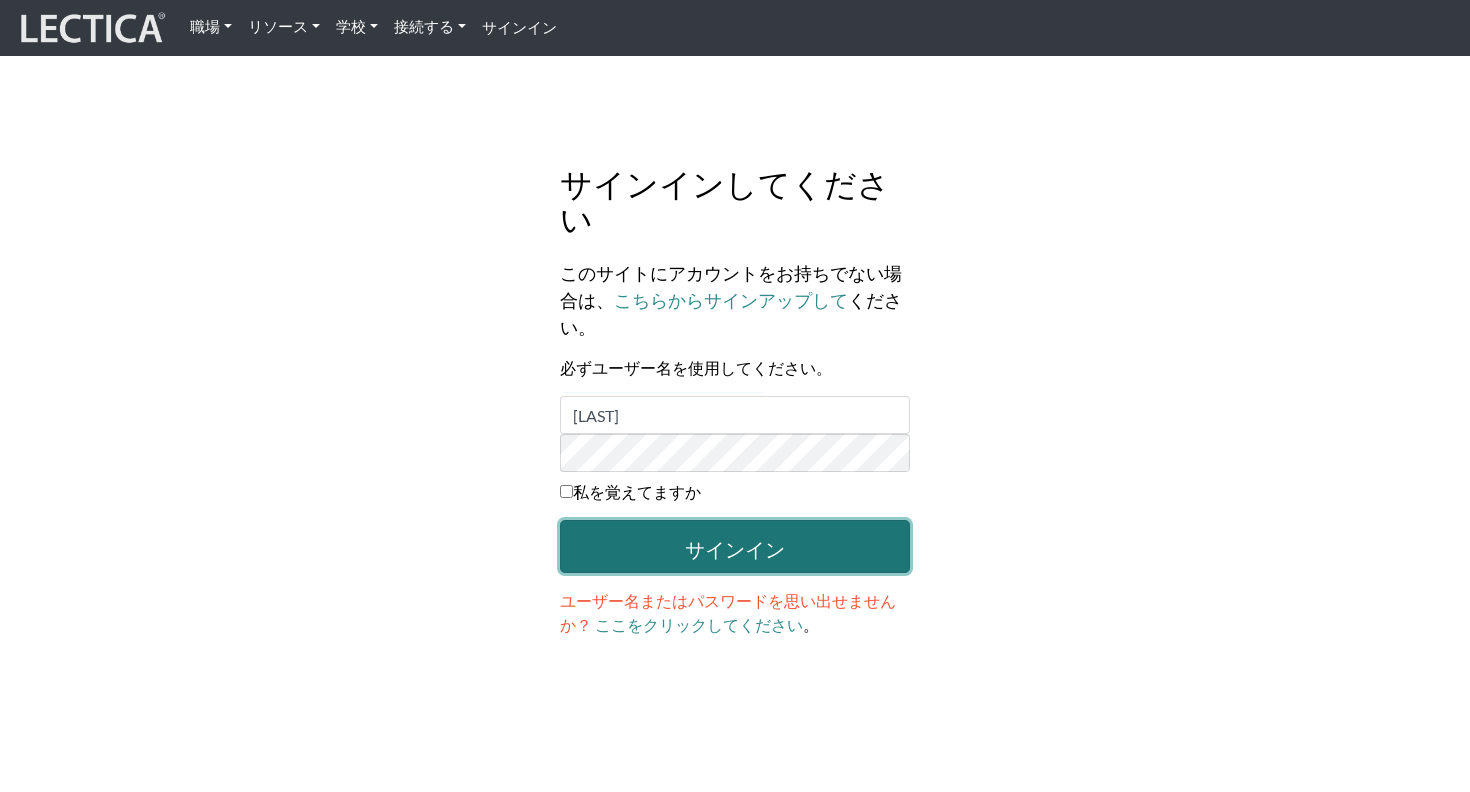 click on "サインイン" at bounding box center [735, 549] 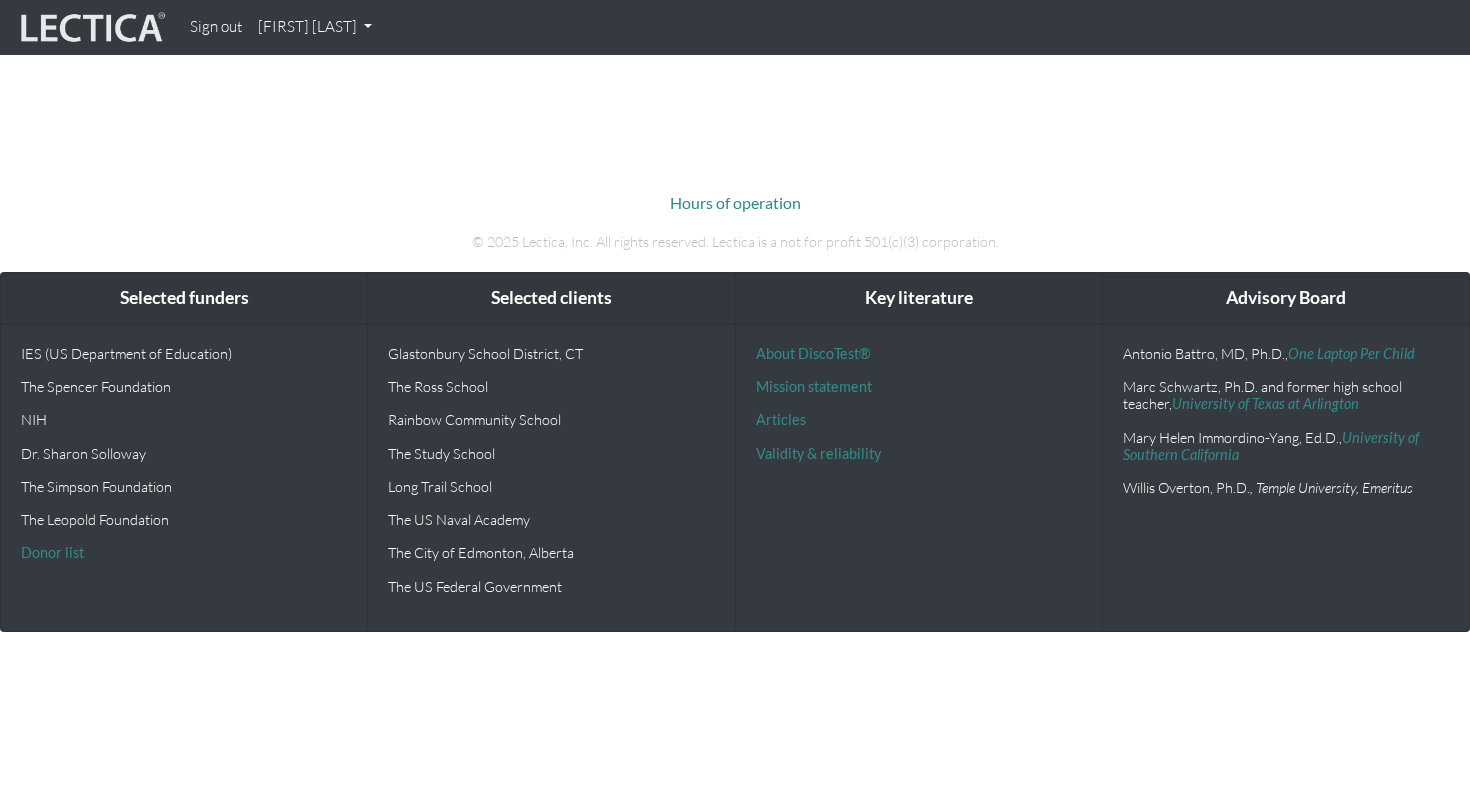scroll, scrollTop: 0, scrollLeft: 0, axis: both 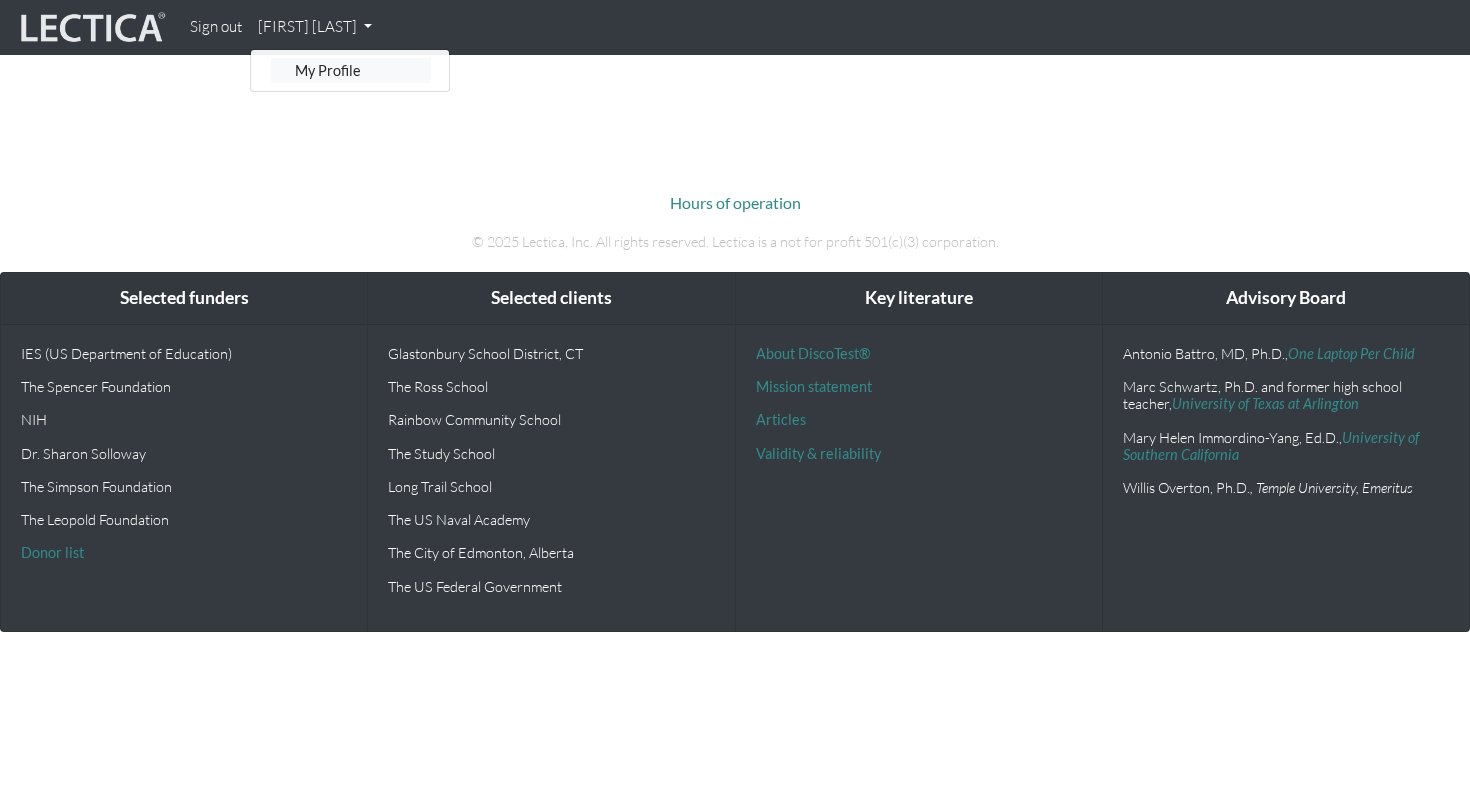 click on "My Profile" at bounding box center (351, 70) 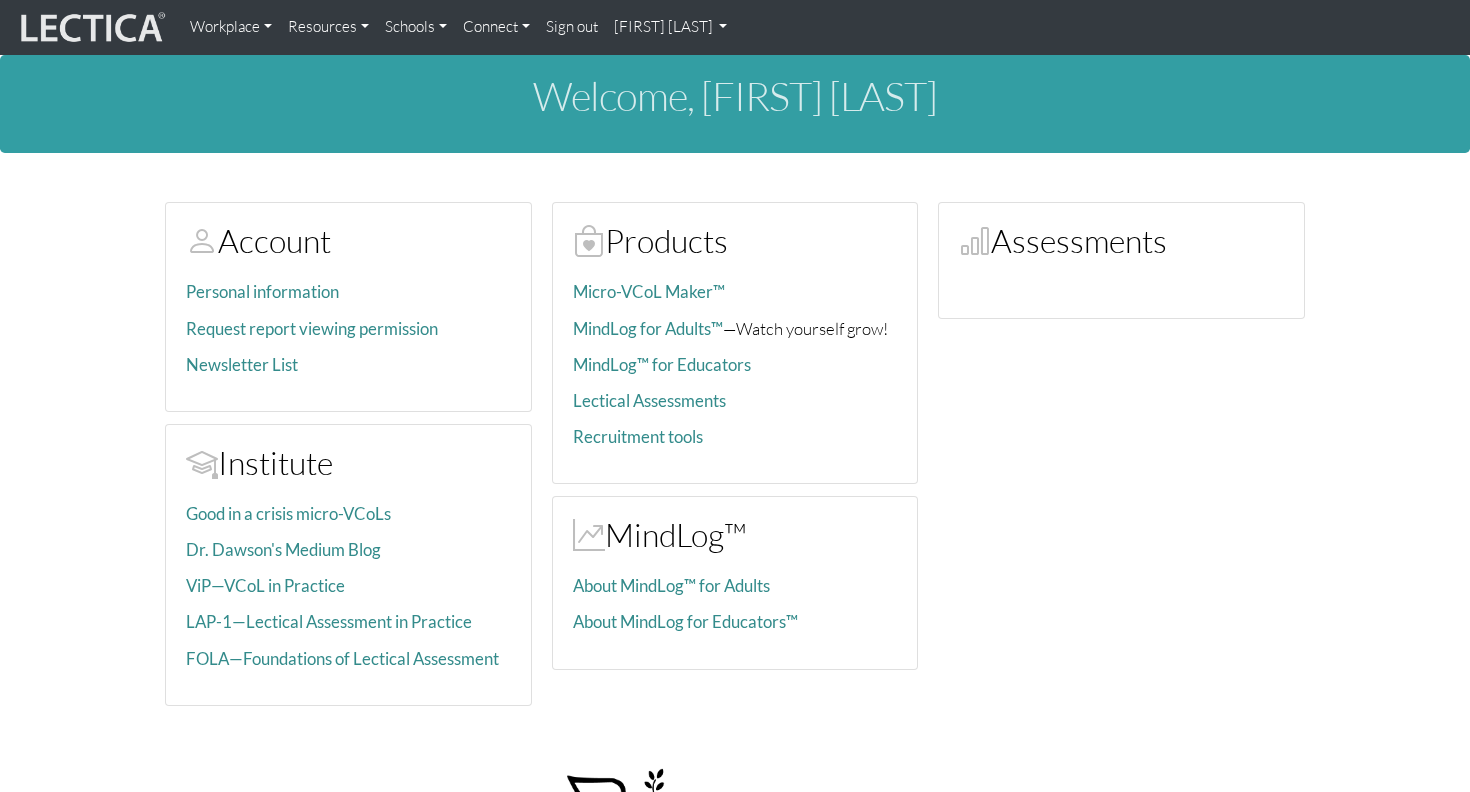 scroll, scrollTop: 0, scrollLeft: 0, axis: both 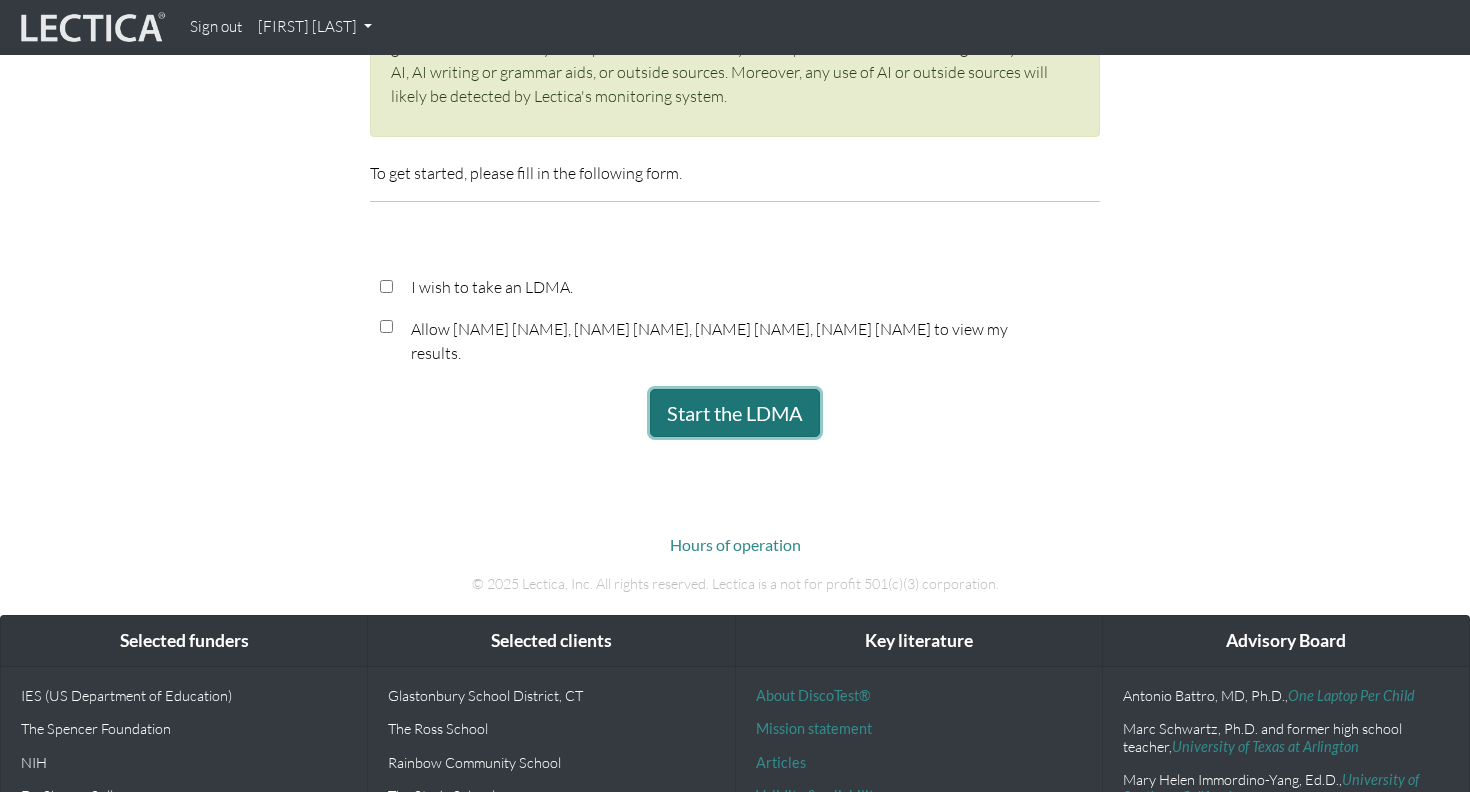 click on "Start the LDMA" at bounding box center (735, 413) 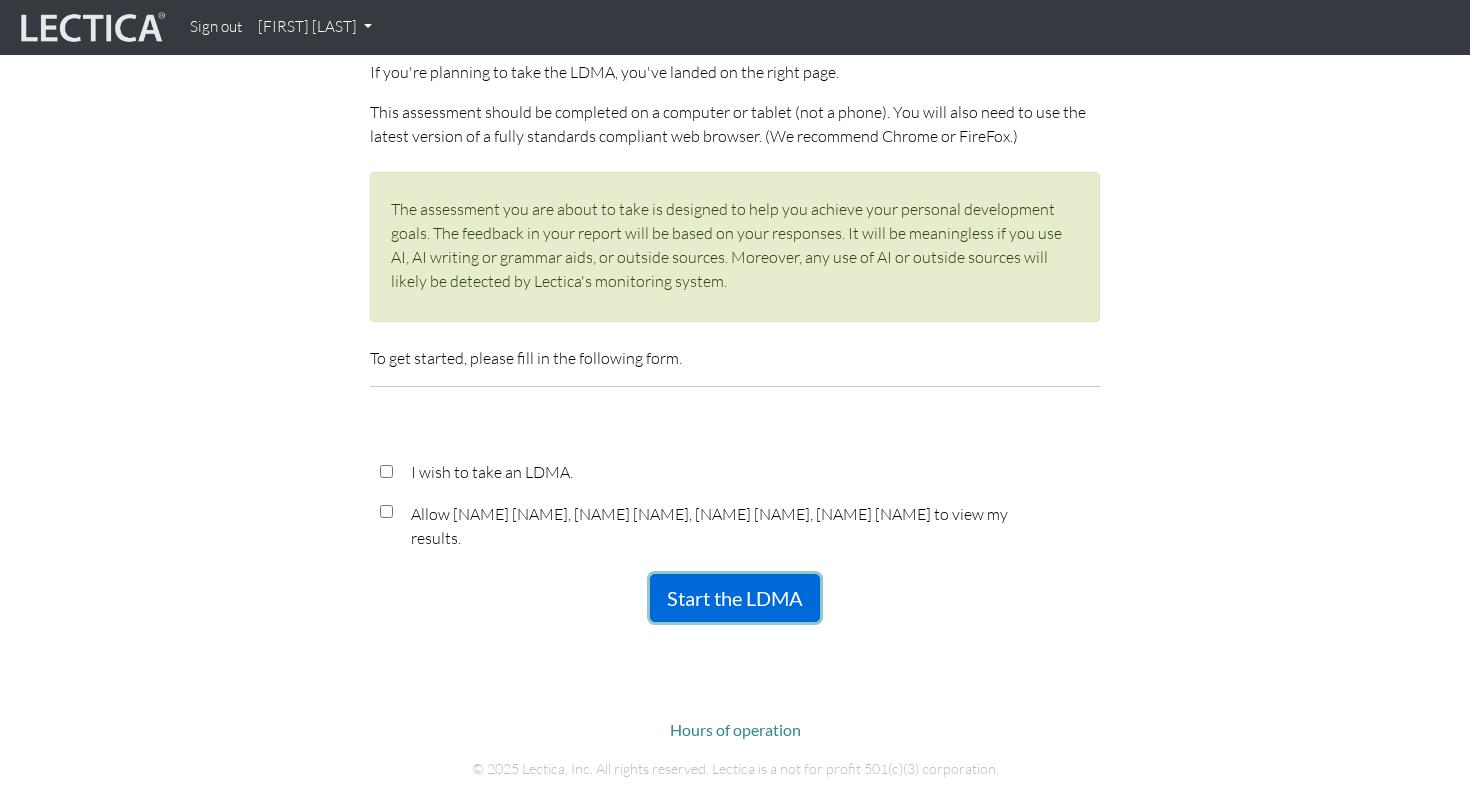scroll, scrollTop: 194, scrollLeft: 0, axis: vertical 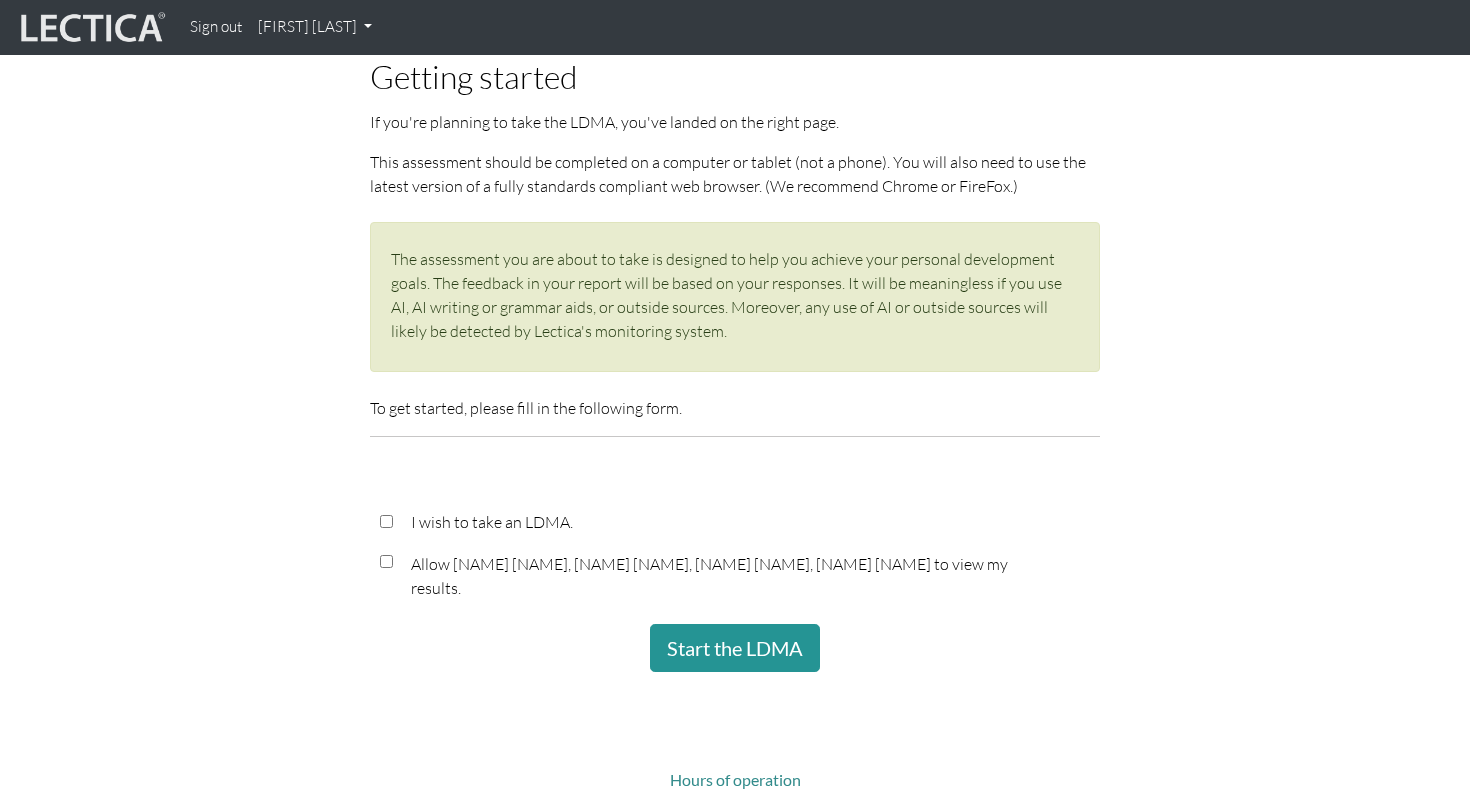 click on "I wish to take an LDMA." at bounding box center [721, 522] 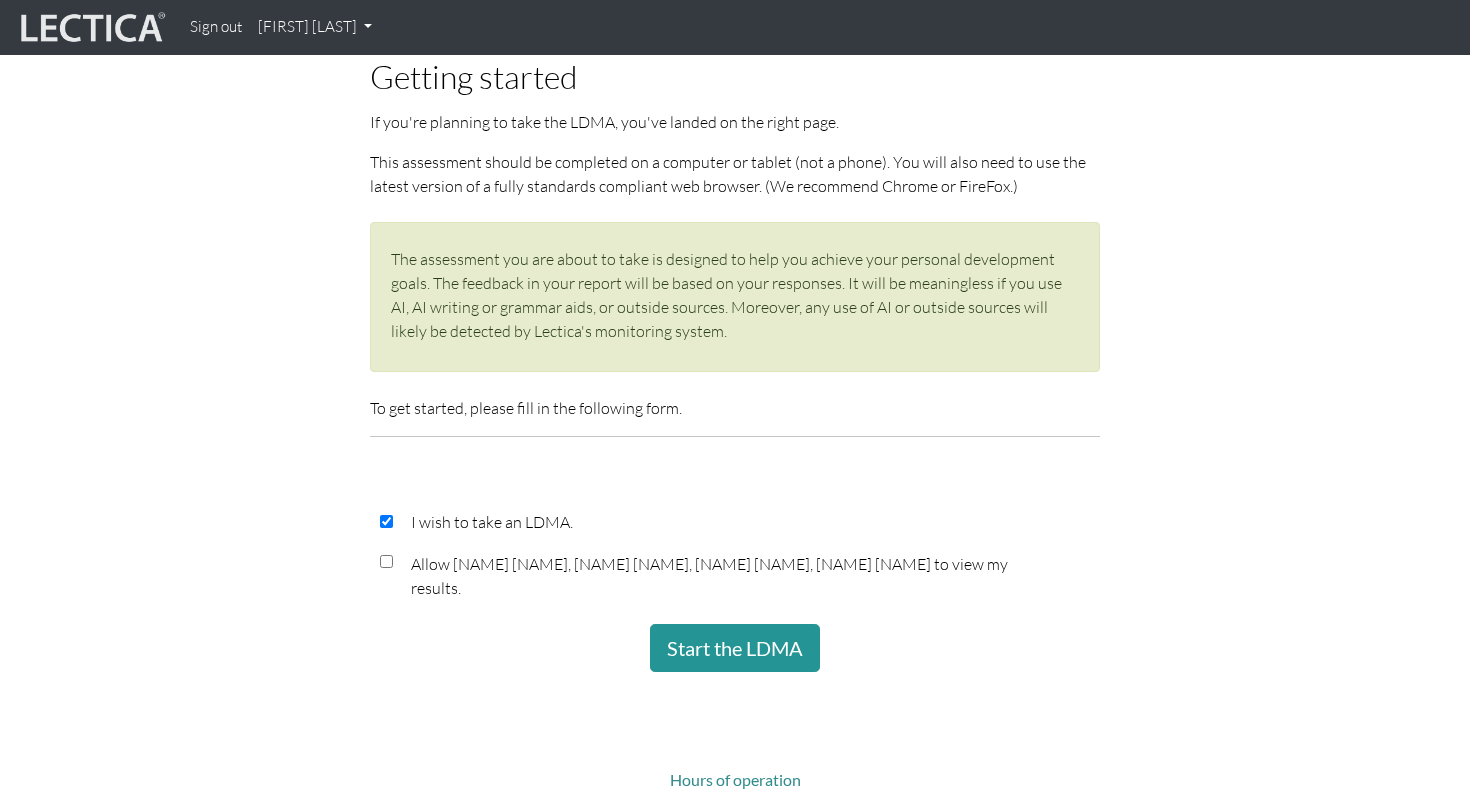 click on "Allow [NAME] [NAME], [NAME] [NAME], [NAME] [NAME], [NAME] [NAME] to view my results." at bounding box center (715, 576) 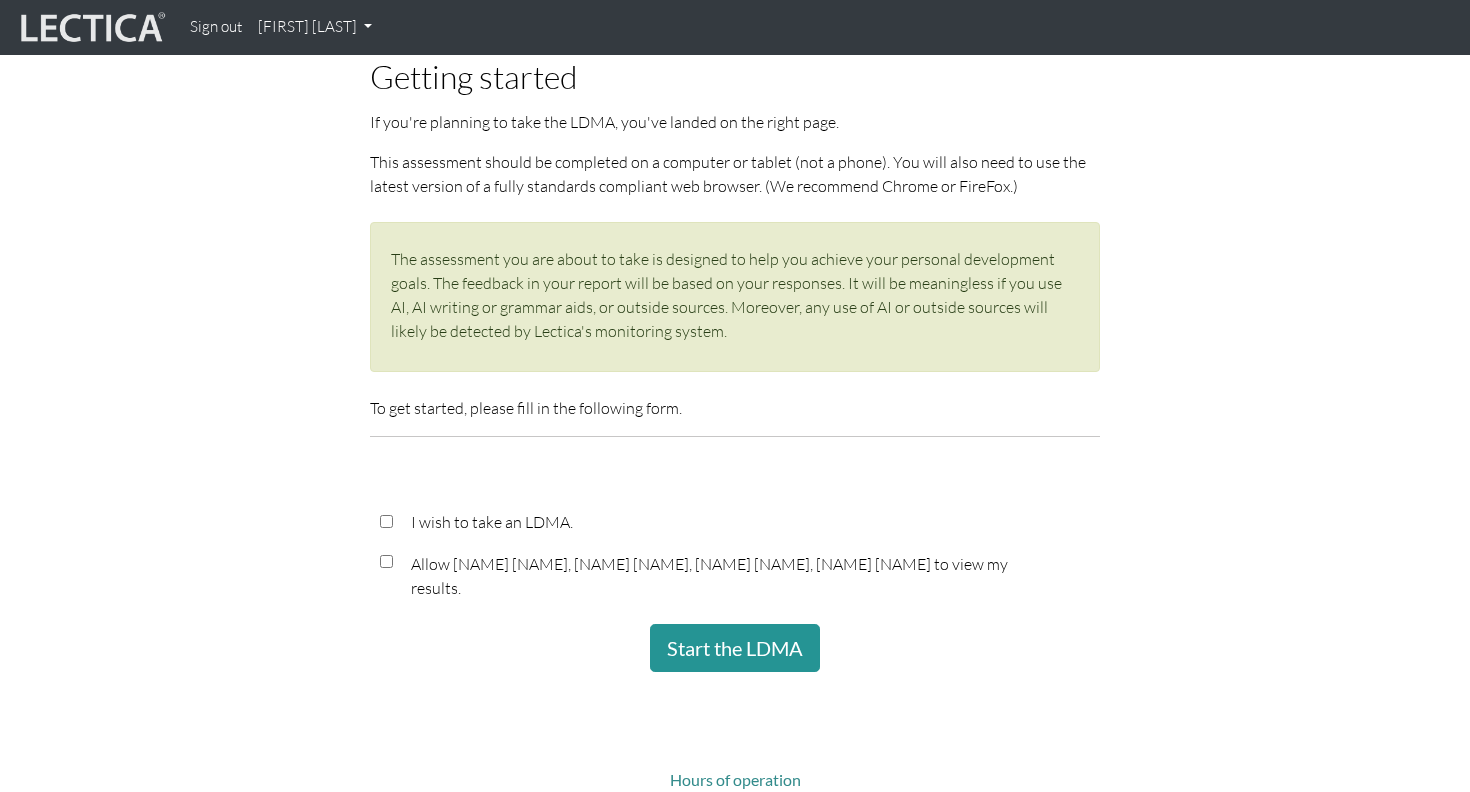 click on "Allow Norio Suzuki, Yuki Okuno, Kotono Matsushita, Test taker to view my results." at bounding box center [728, 579] 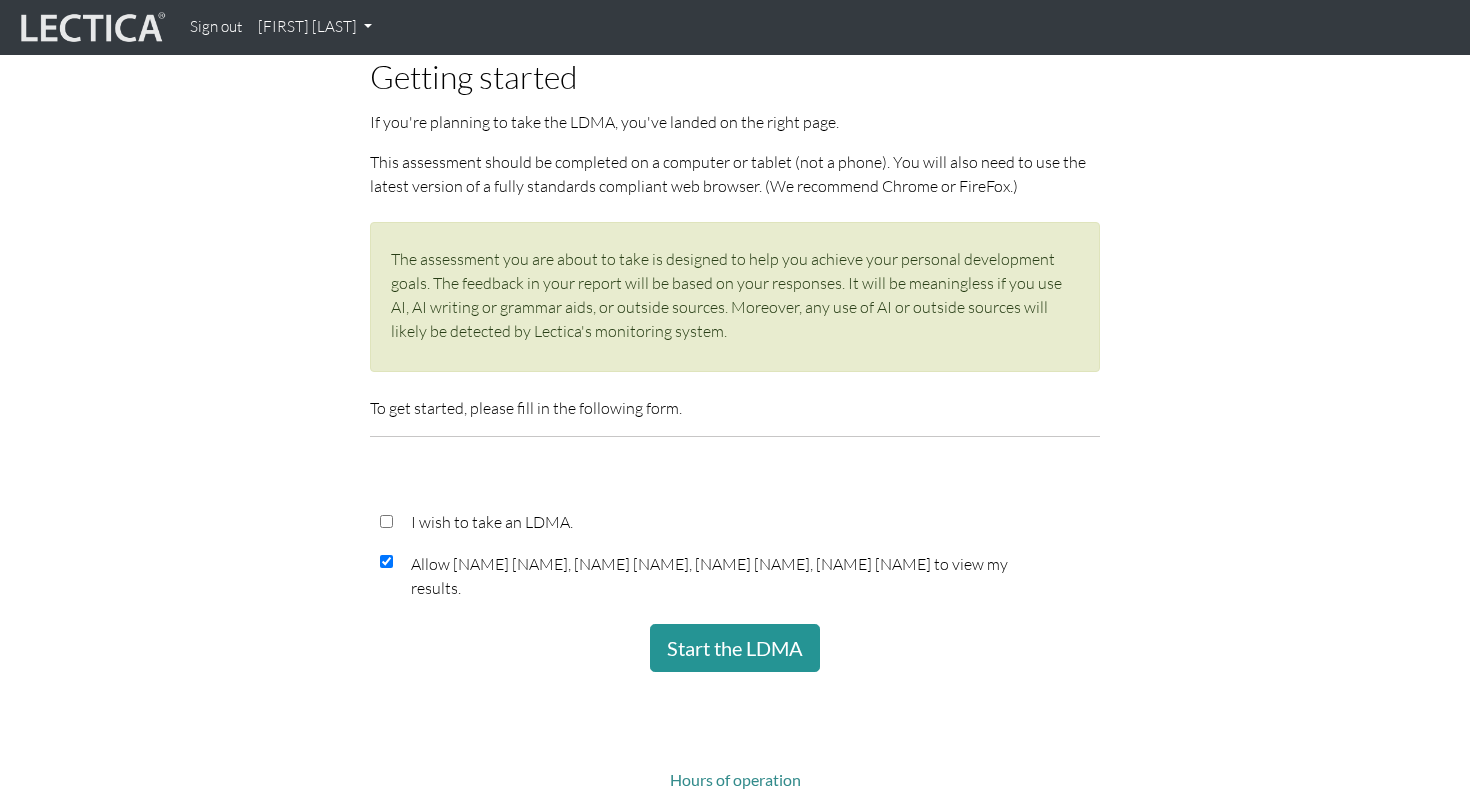 click on "I wish to take an LDMA." at bounding box center [386, 521] 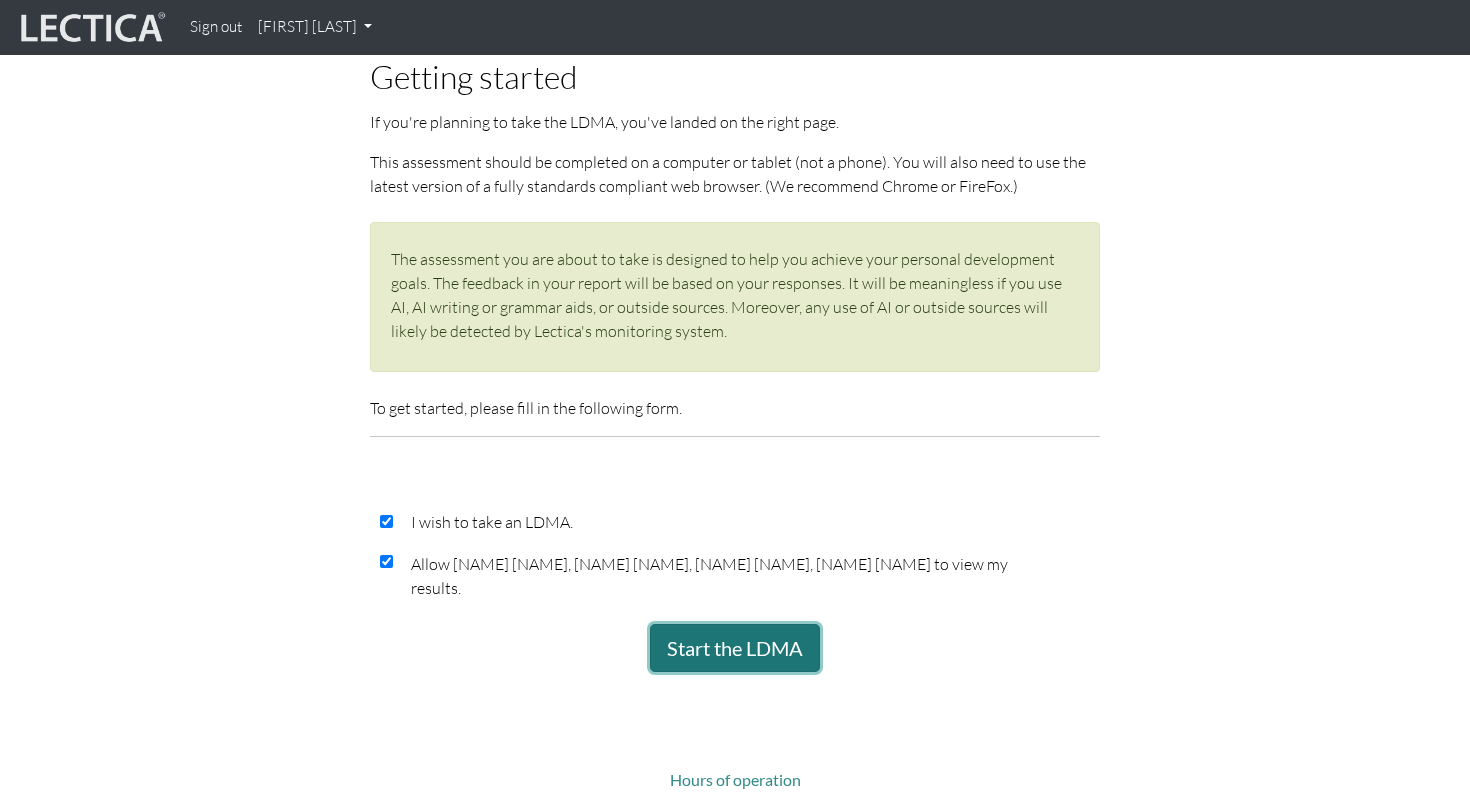 click on "Start the LDMA" at bounding box center (735, 648) 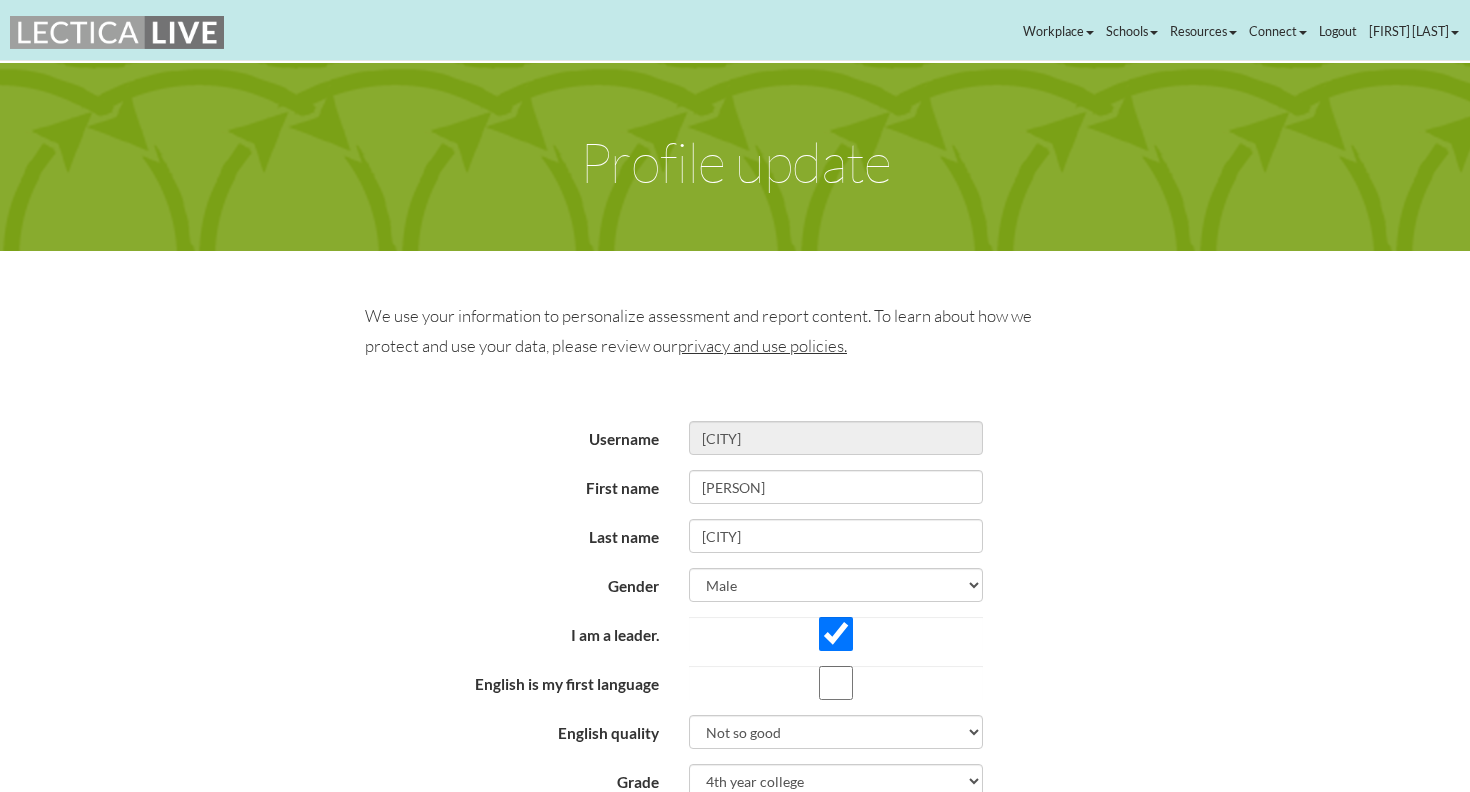 scroll, scrollTop: 0, scrollLeft: 0, axis: both 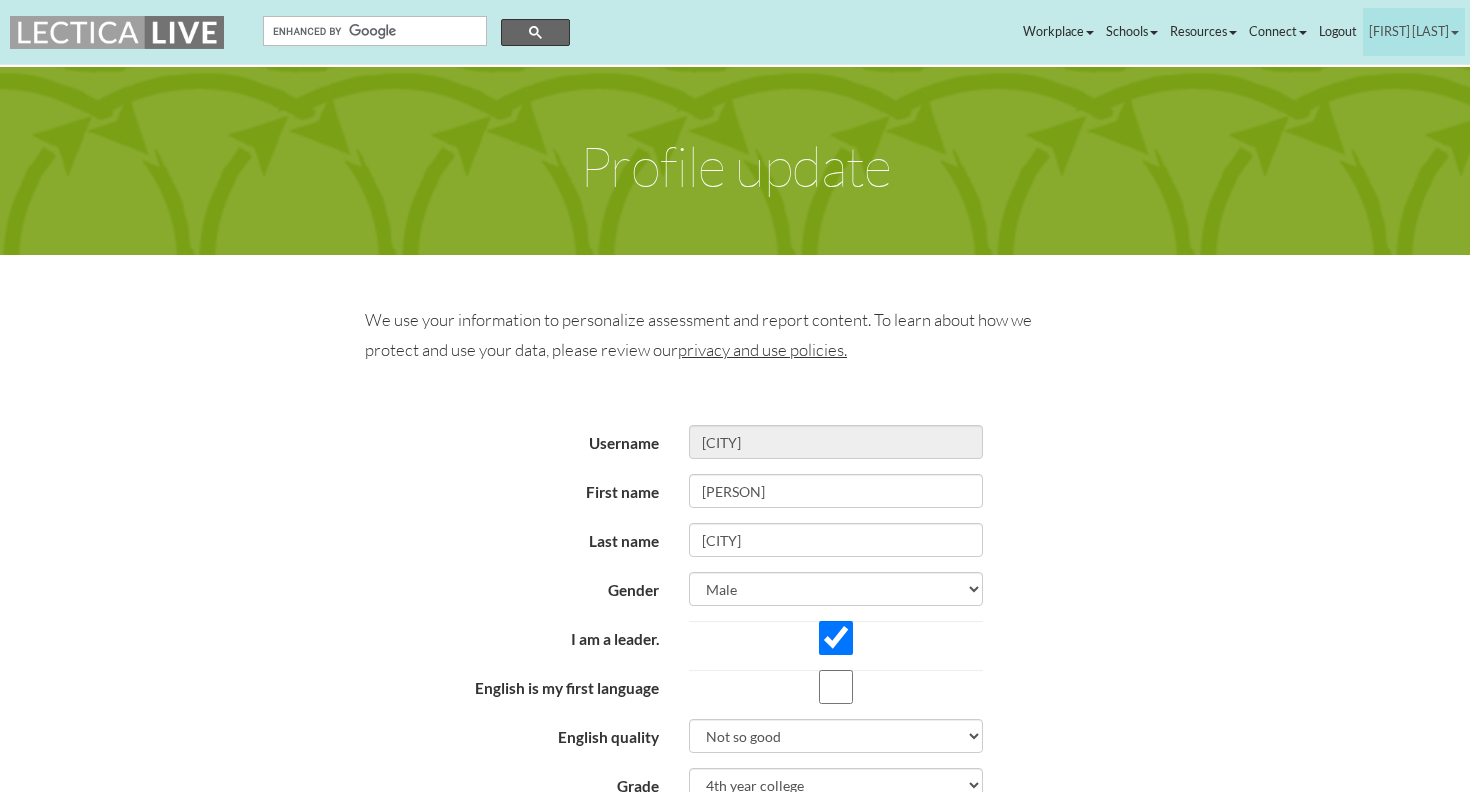click on "[FIRST] [LAST]" at bounding box center [1278, 32] 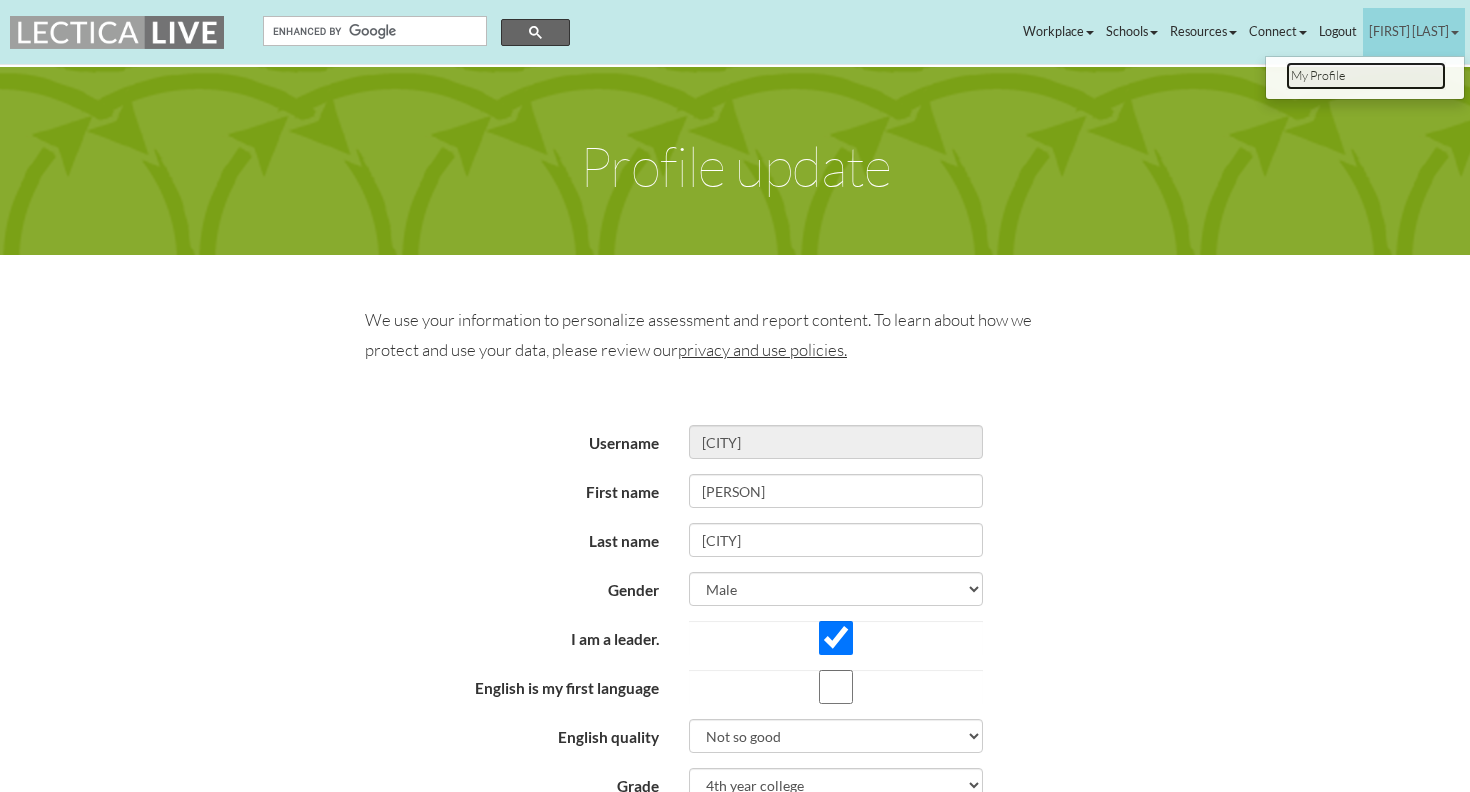 click on "My Profile" at bounding box center [1366, 76] 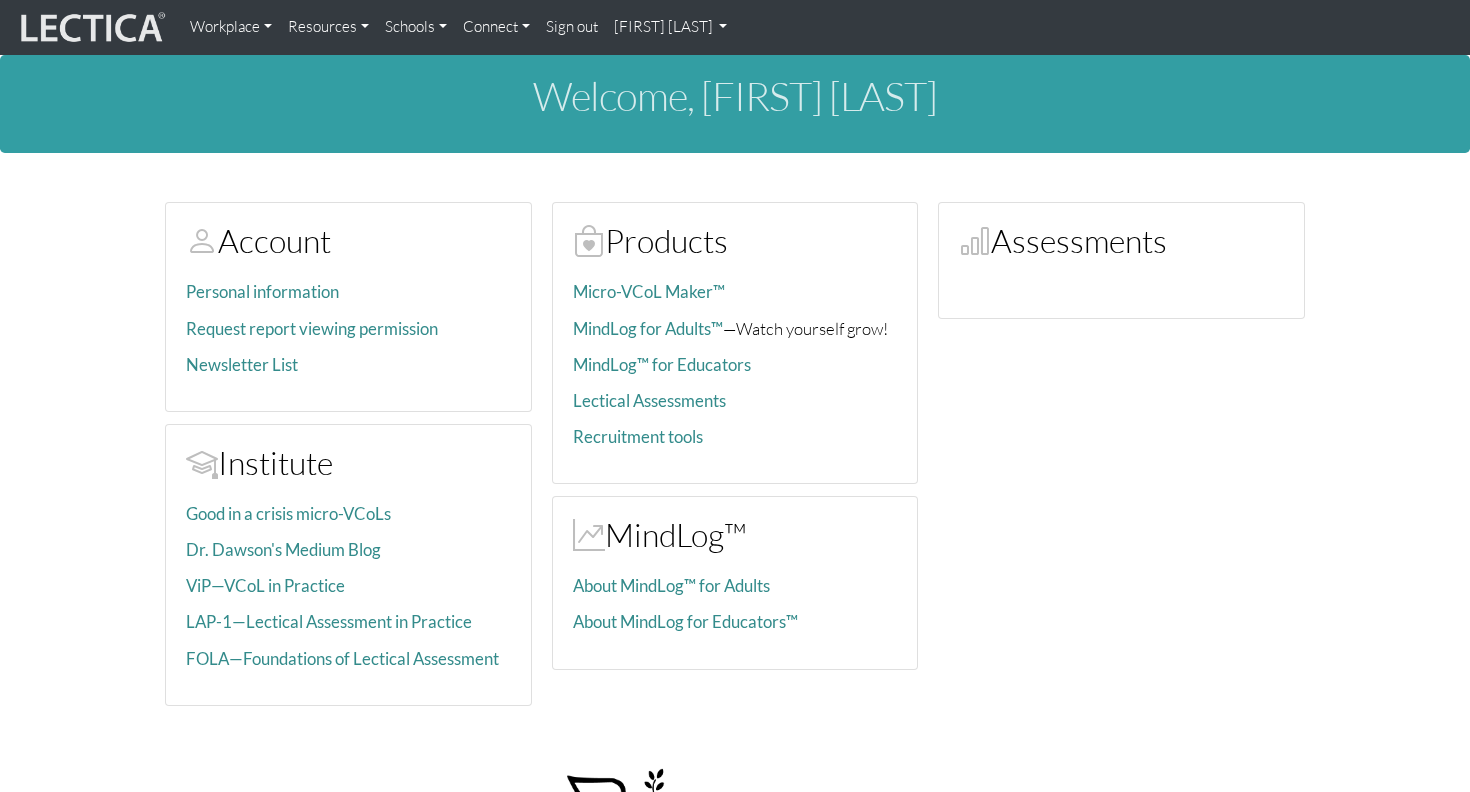 scroll, scrollTop: 0, scrollLeft: 0, axis: both 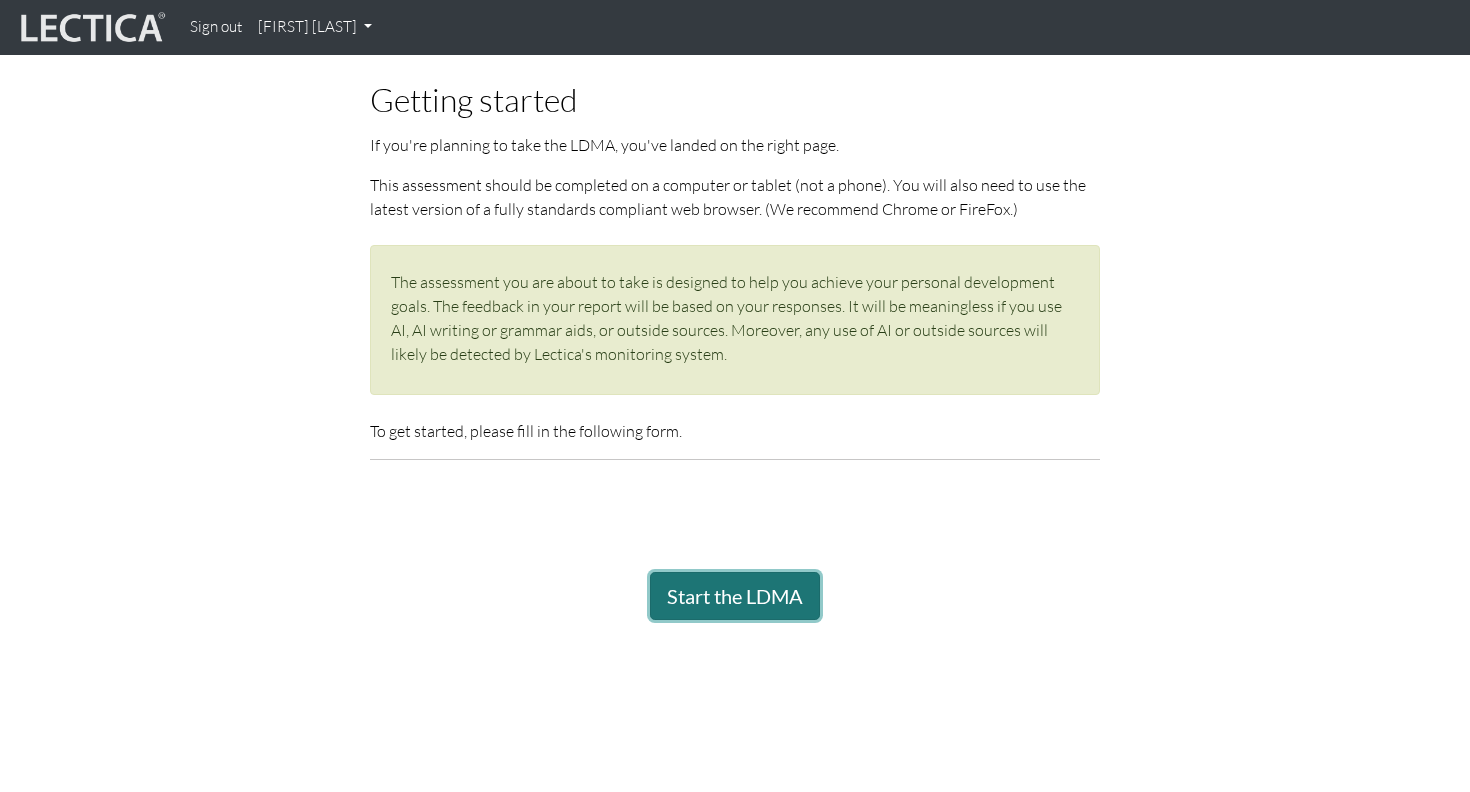 click on "Start the LDMA" at bounding box center [735, 596] 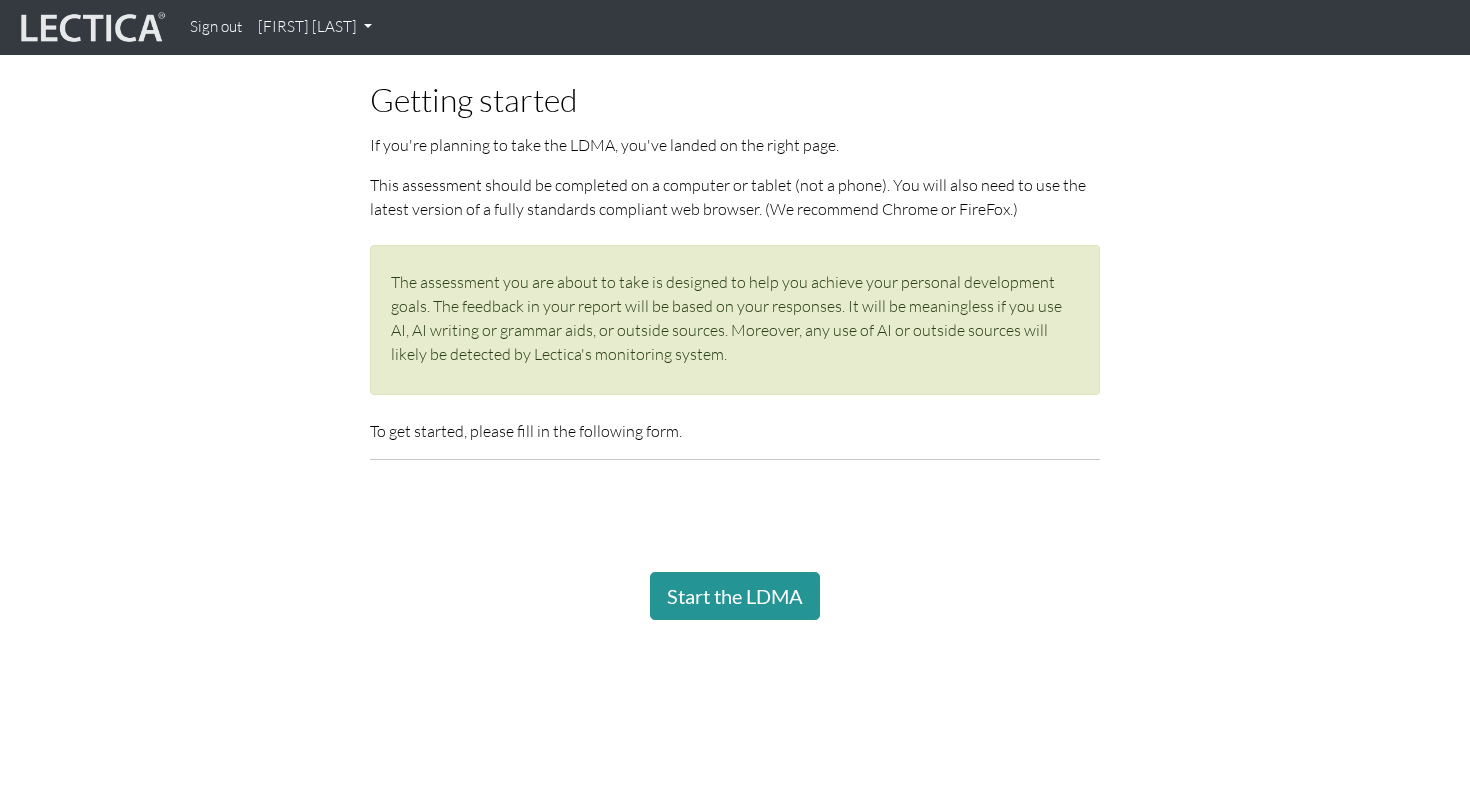 click on "[FIRST] [LAST]" at bounding box center (315, 27) 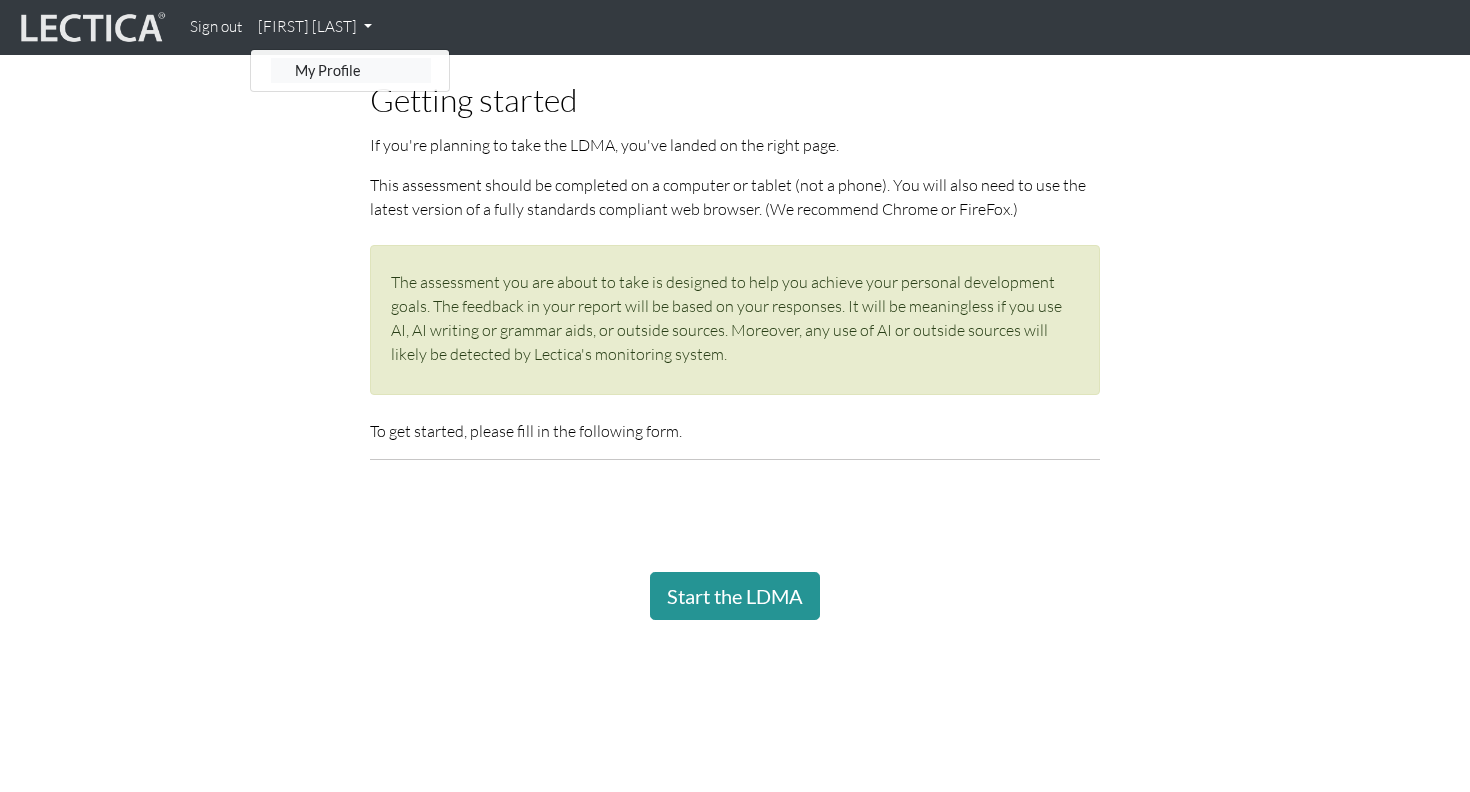 click on "My Profile" at bounding box center (351, 70) 